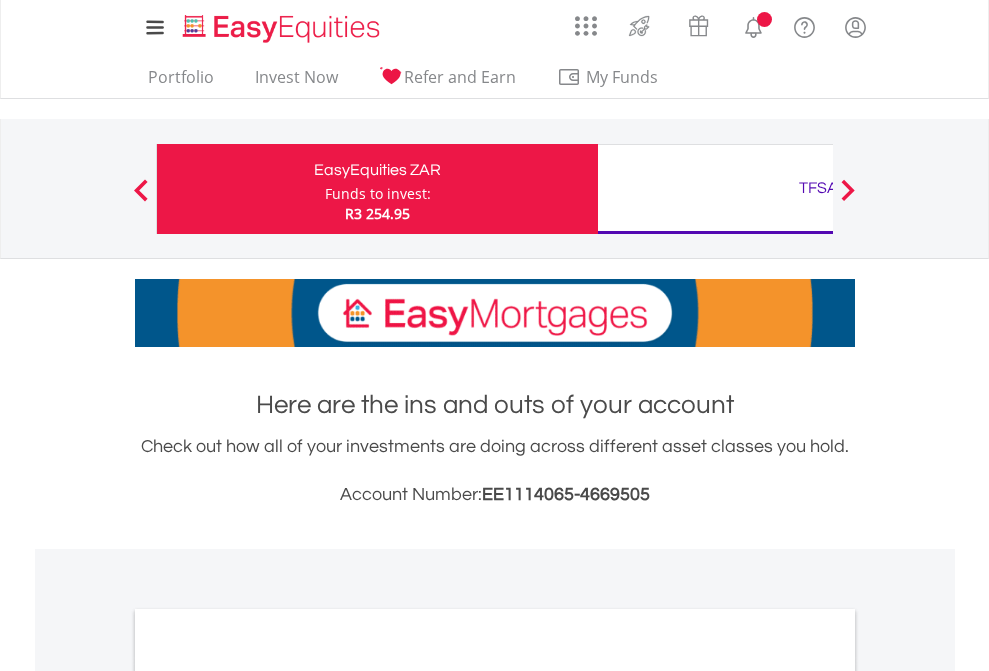scroll, scrollTop: 0, scrollLeft: 0, axis: both 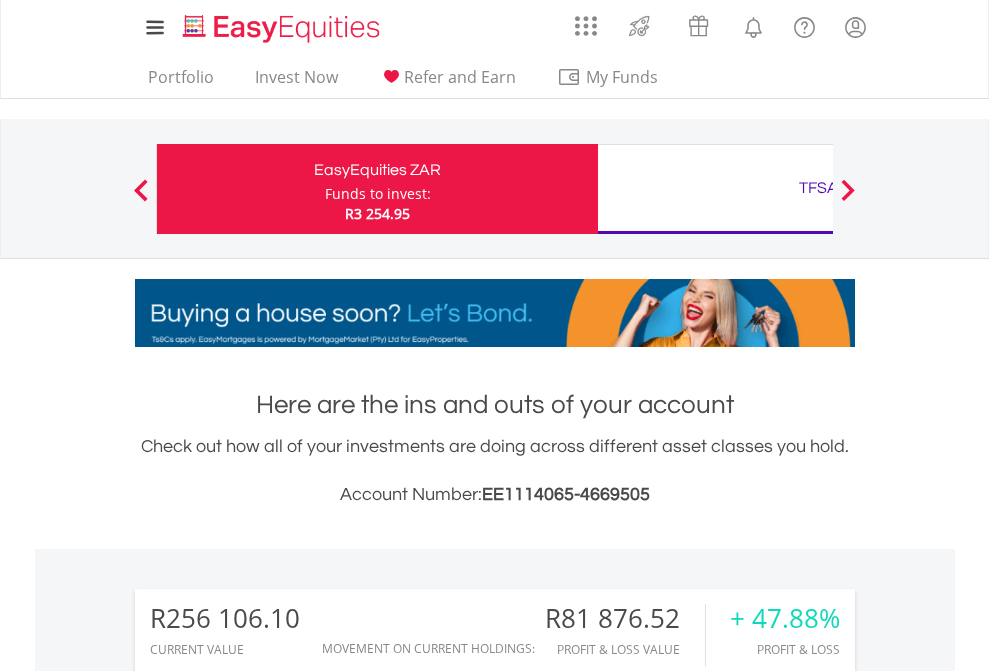 click on "Funds to invest:" at bounding box center [378, 194] 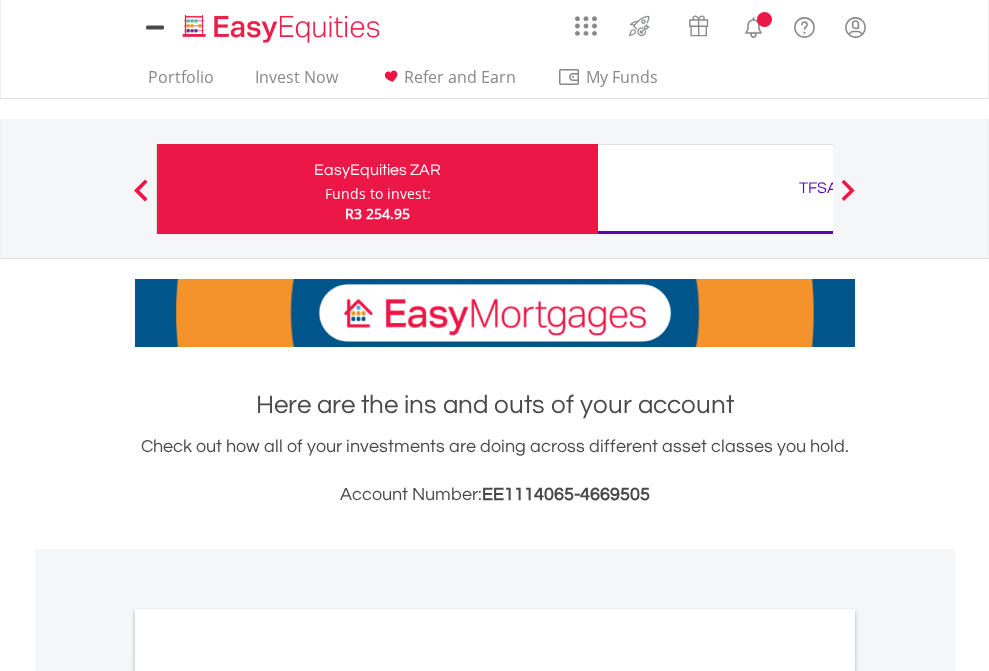 scroll, scrollTop: 0, scrollLeft: 0, axis: both 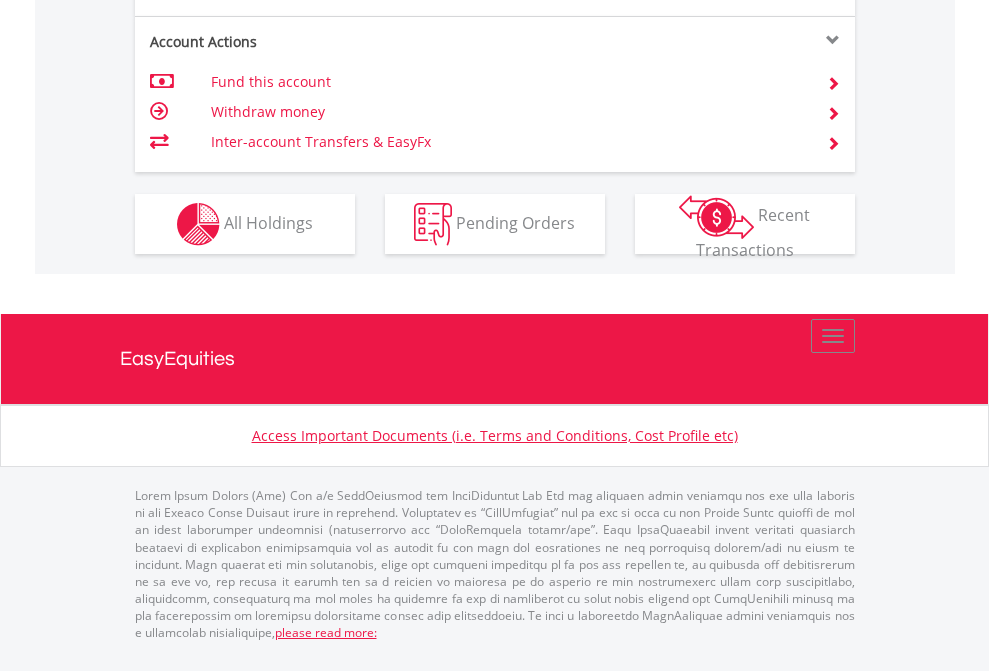 click on "Investment types" at bounding box center [706, -337] 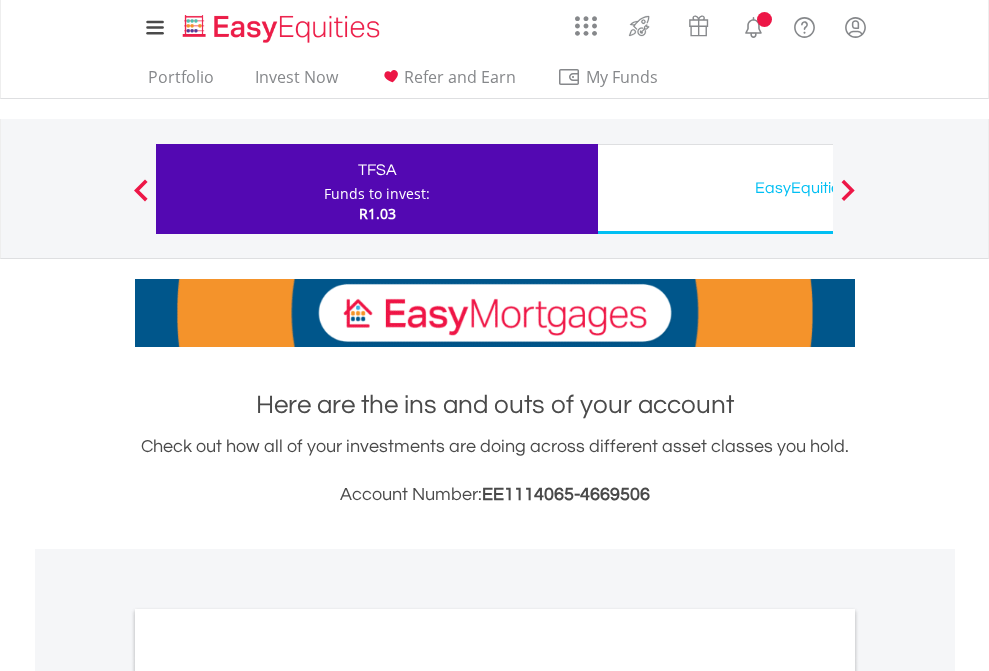 scroll, scrollTop: 0, scrollLeft: 0, axis: both 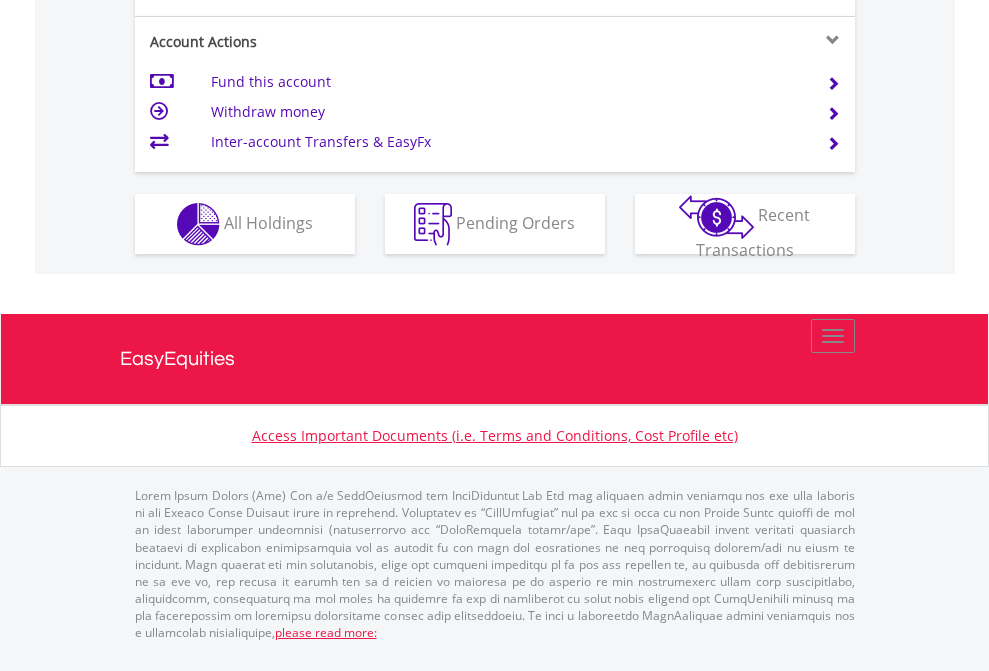 click on "Investment types" at bounding box center (706, -337) 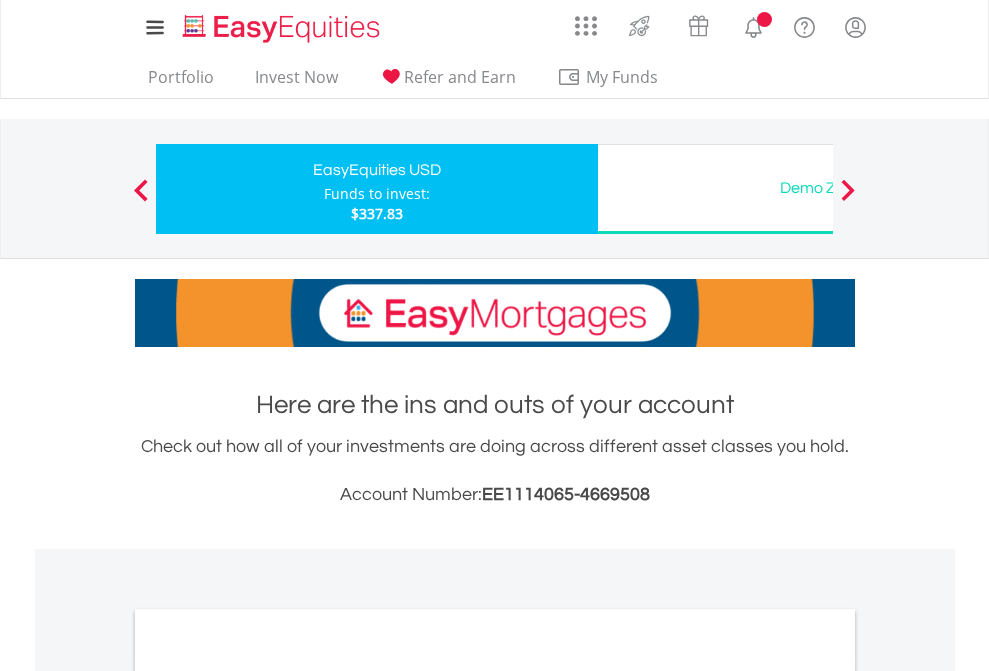 scroll, scrollTop: 0, scrollLeft: 0, axis: both 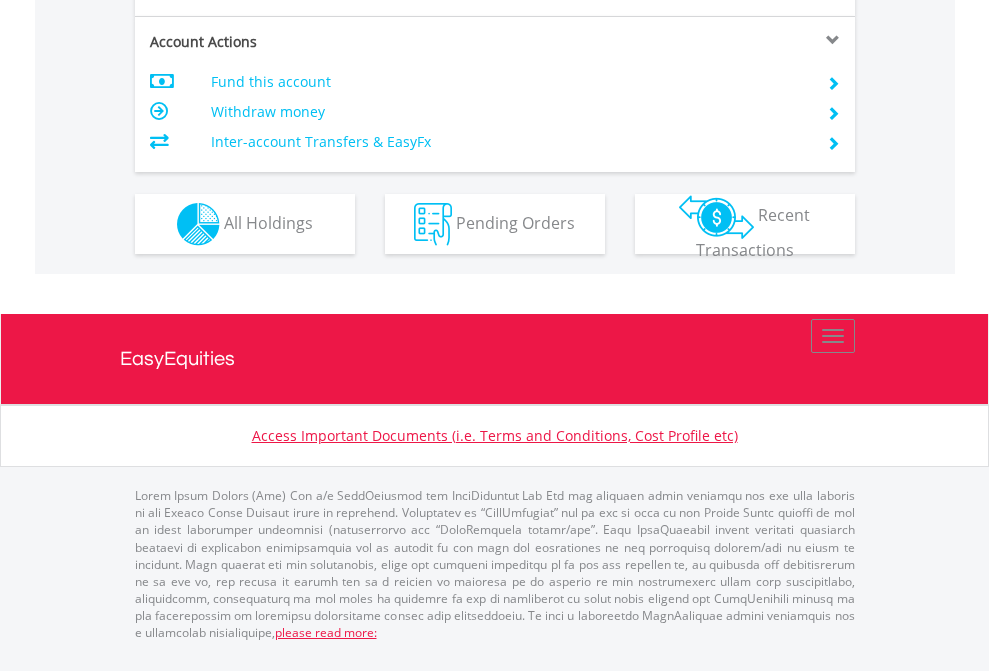 click on "Investment types" at bounding box center [706, -337] 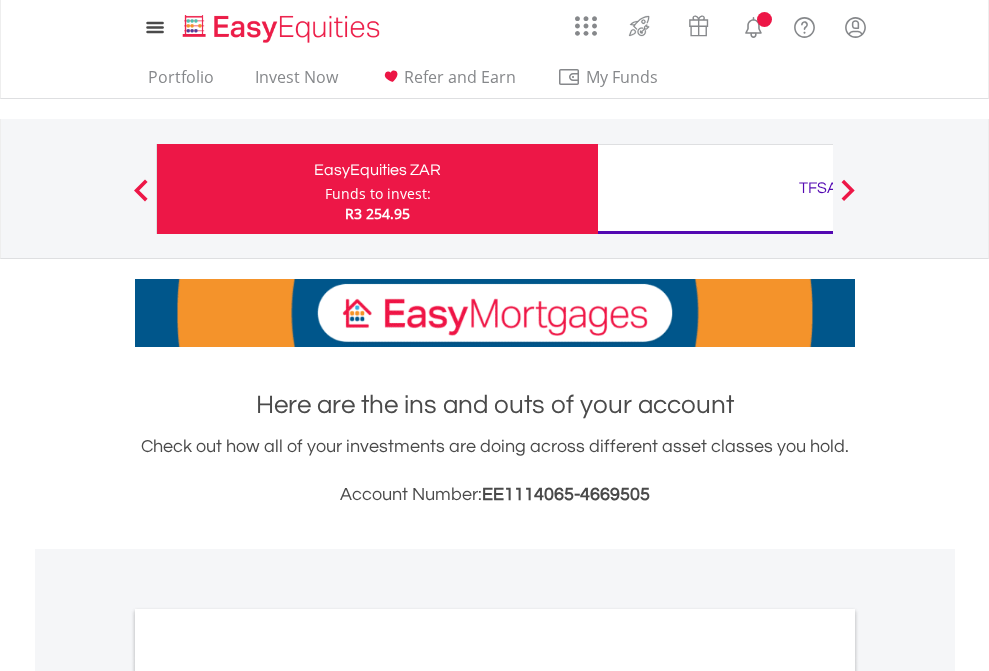 scroll, scrollTop: 0, scrollLeft: 0, axis: both 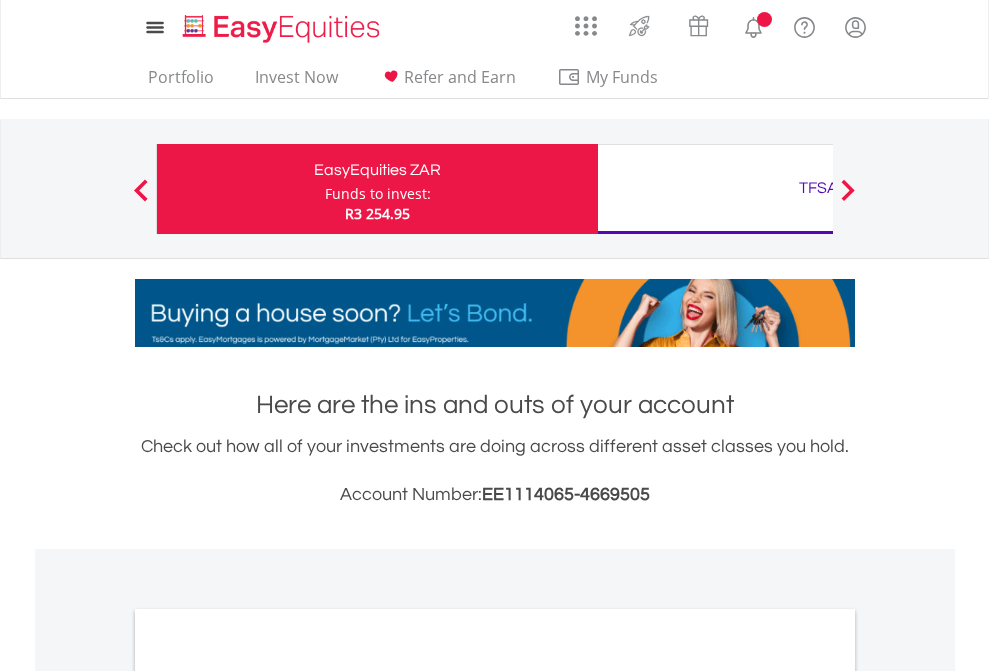 click on "All Holdings" at bounding box center [268, 1096] 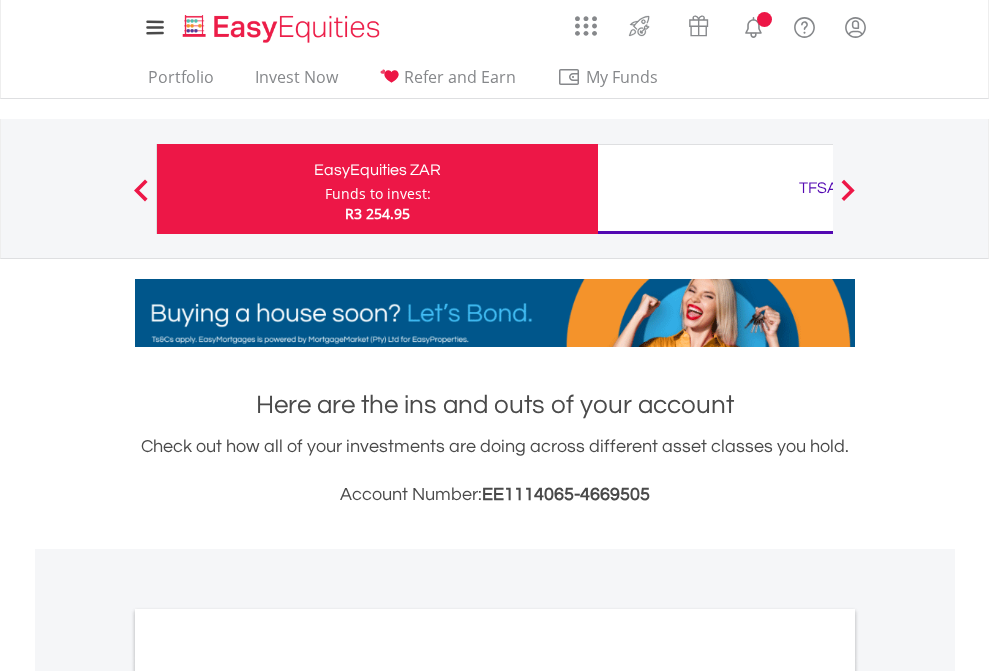 scroll, scrollTop: 1202, scrollLeft: 0, axis: vertical 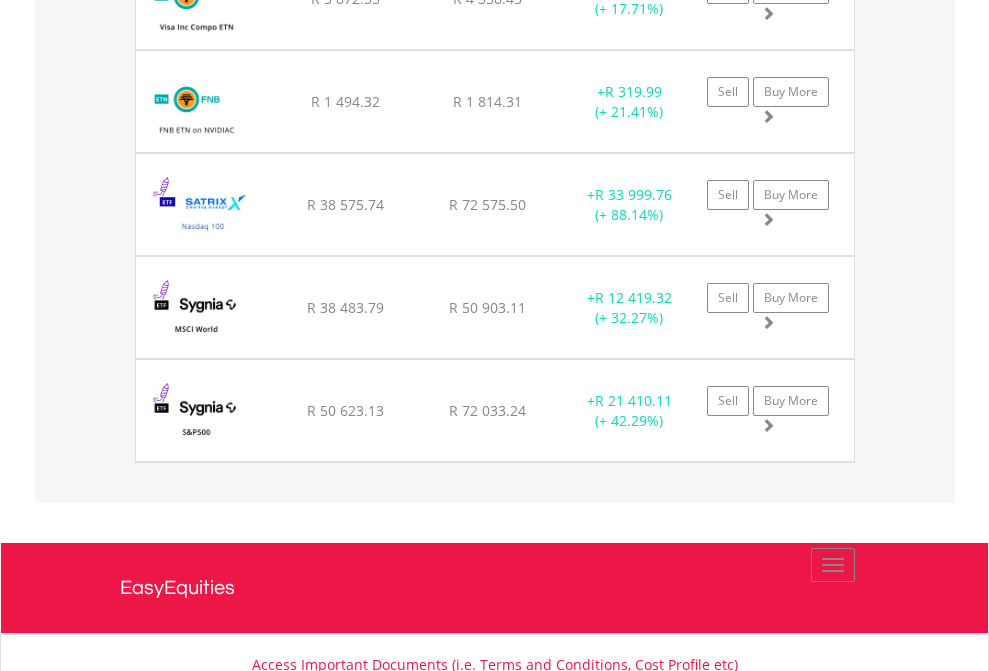 click on "TFSA" at bounding box center [818, -2116] 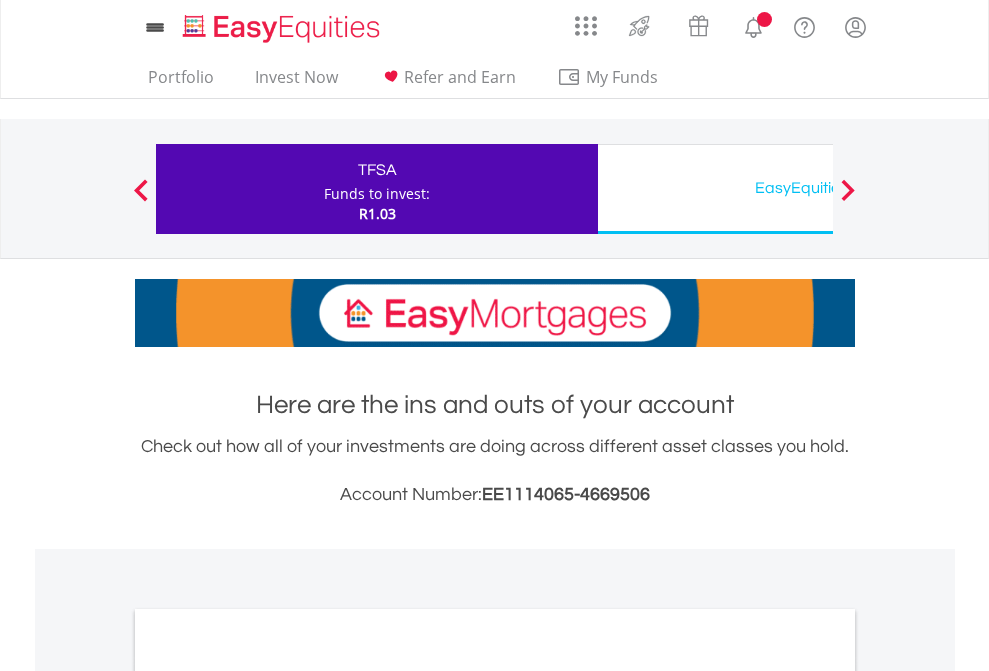 scroll, scrollTop: 1202, scrollLeft: 0, axis: vertical 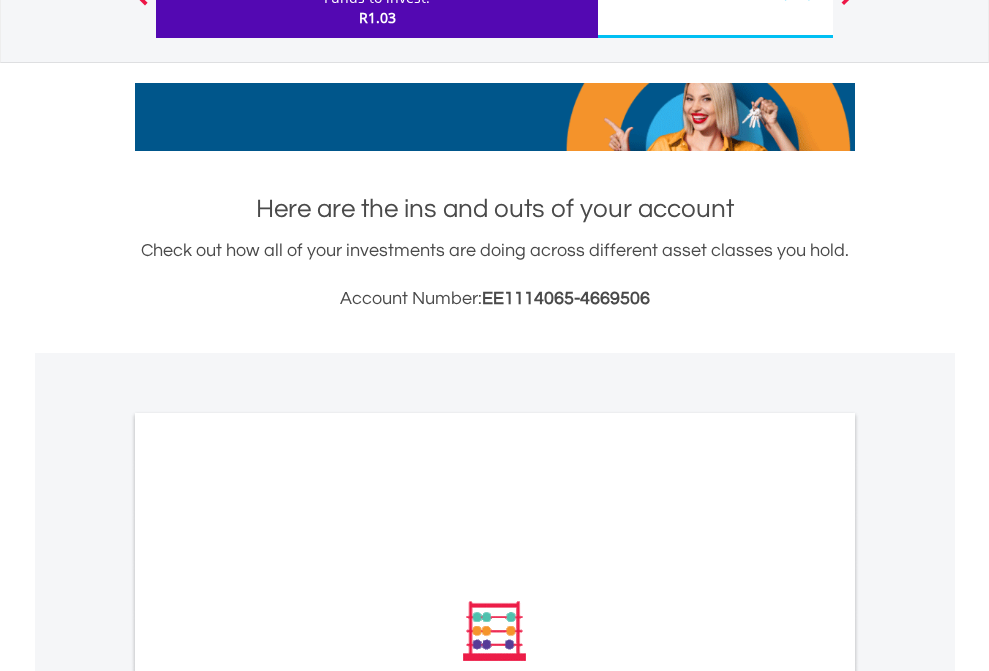 click on "All Holdings" at bounding box center (268, 900) 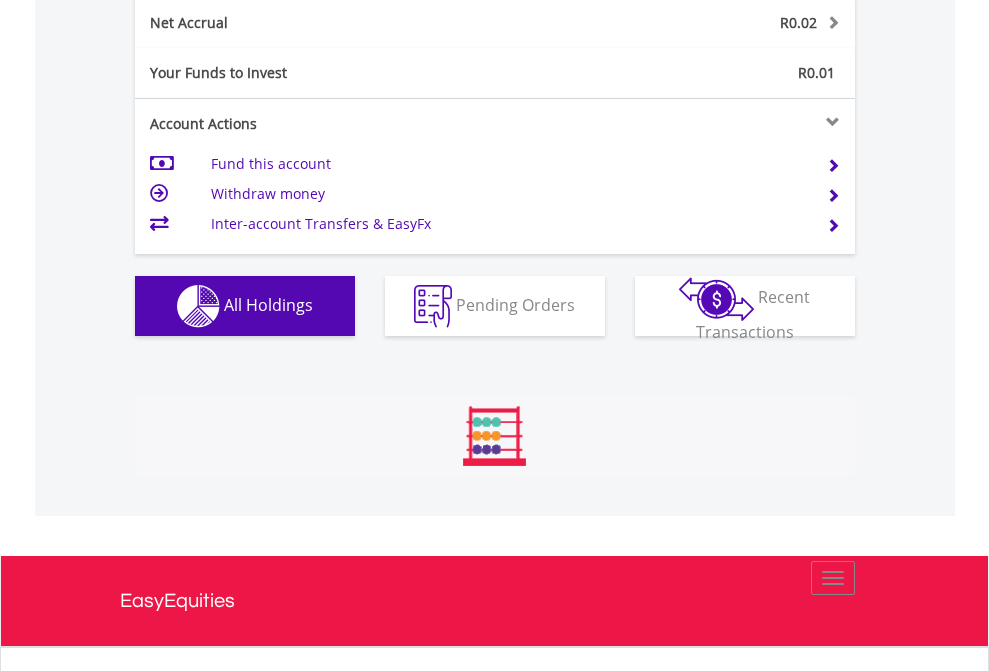 scroll, scrollTop: 999808, scrollLeft: 999687, axis: both 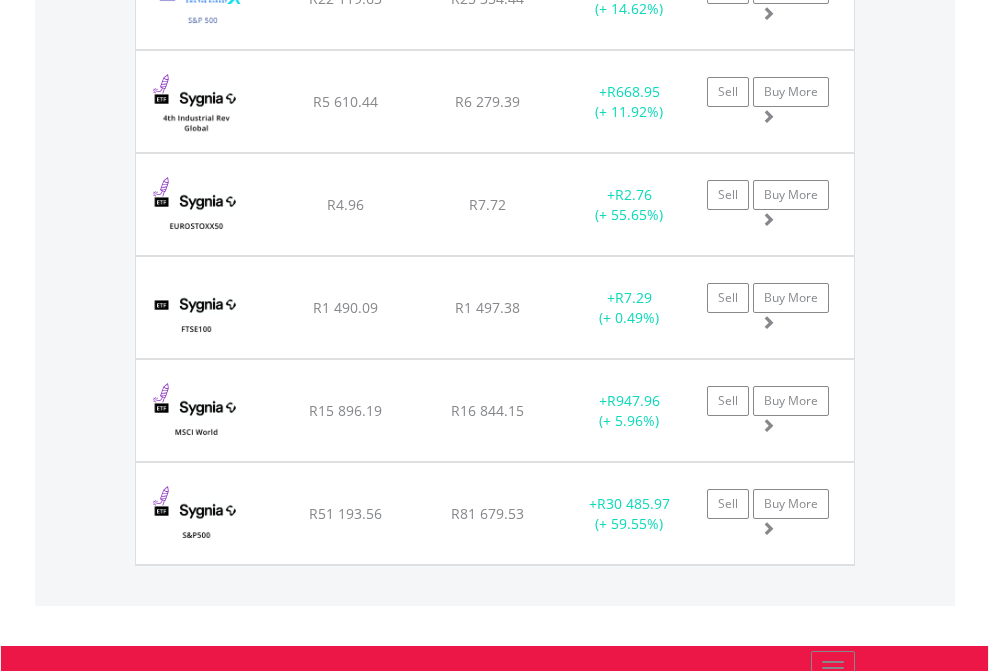 click on "EasyEquities USD" at bounding box center [818, -2076] 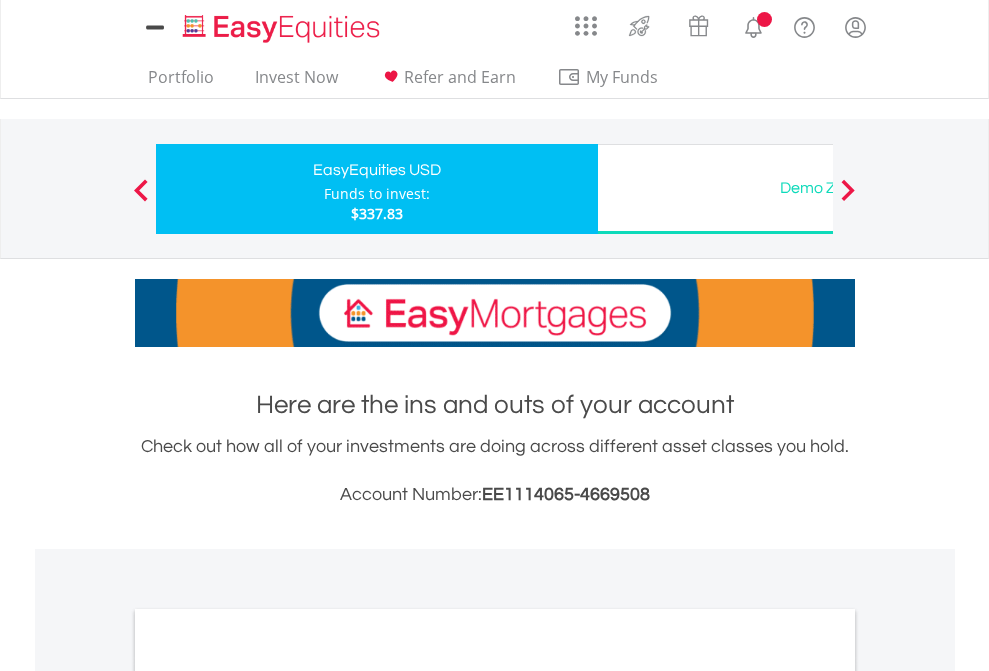 scroll, scrollTop: 0, scrollLeft: 0, axis: both 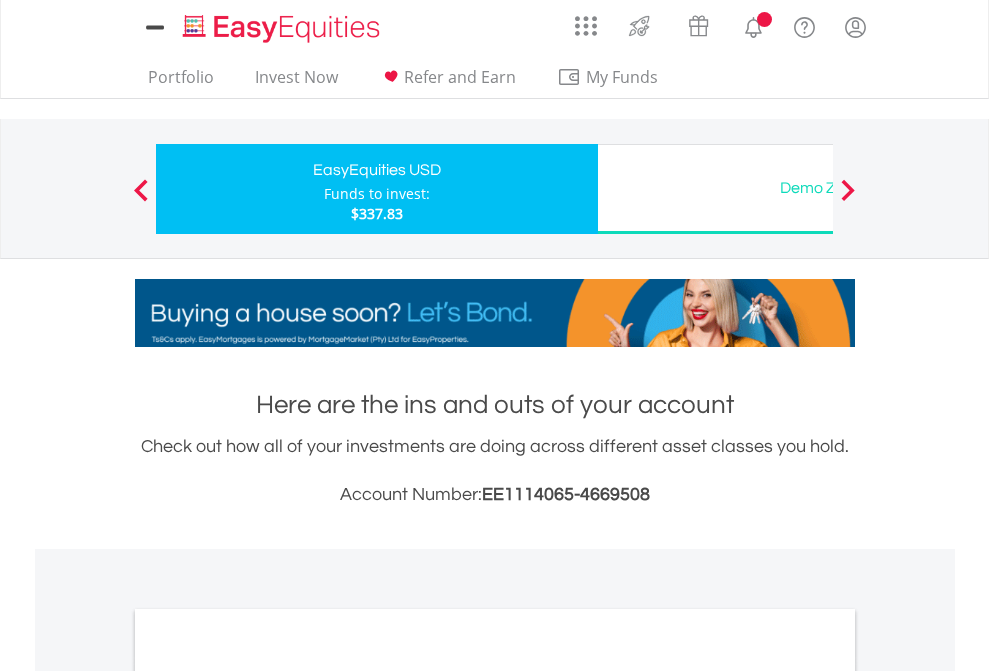click on "All Holdings" at bounding box center (268, 1096) 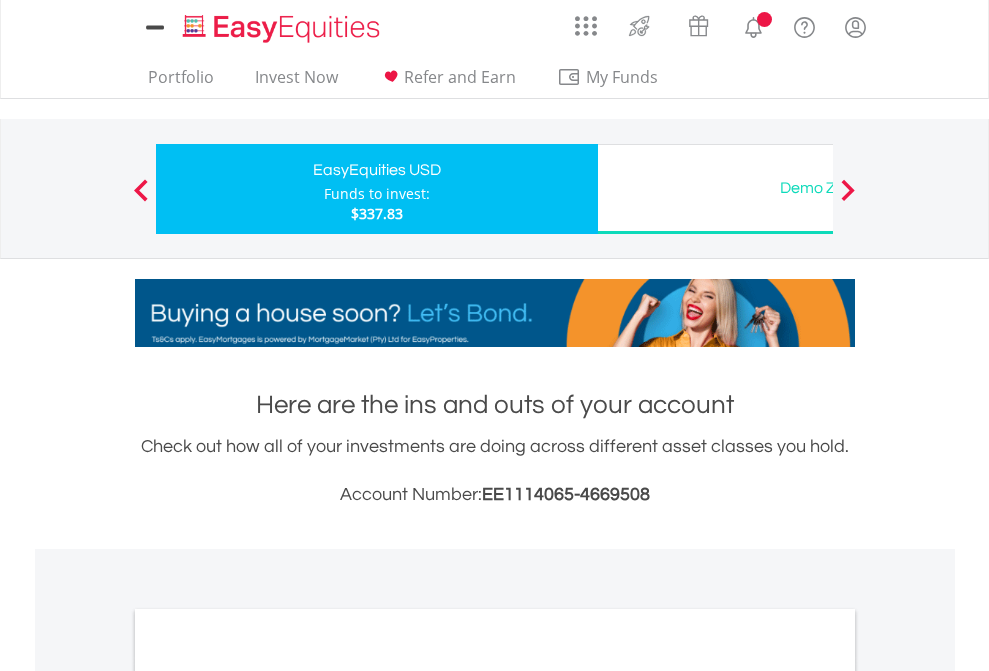 scroll, scrollTop: 1202, scrollLeft: 0, axis: vertical 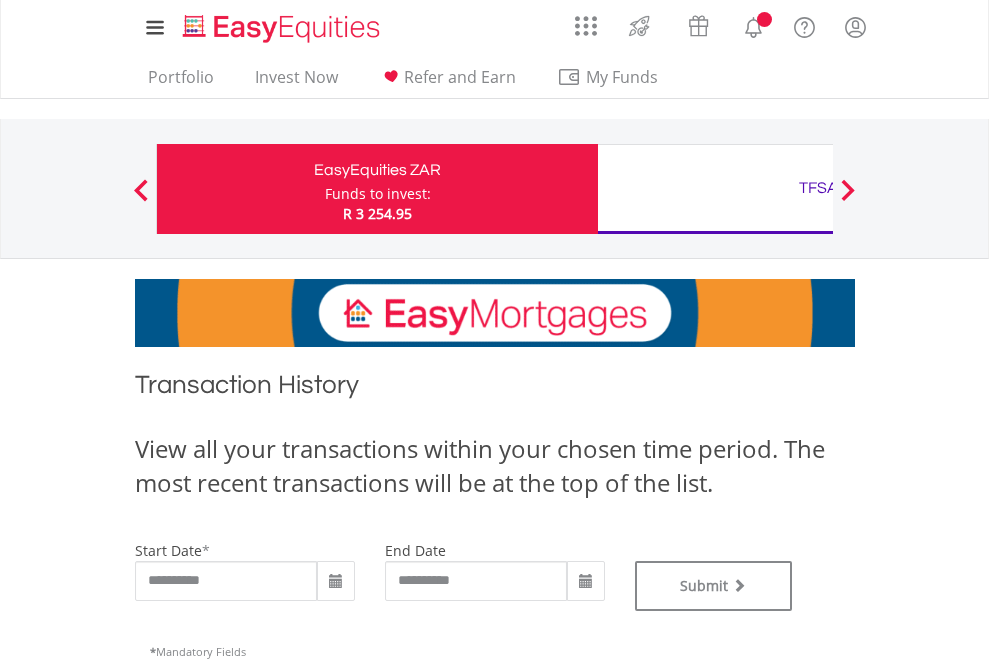 type on "**********" 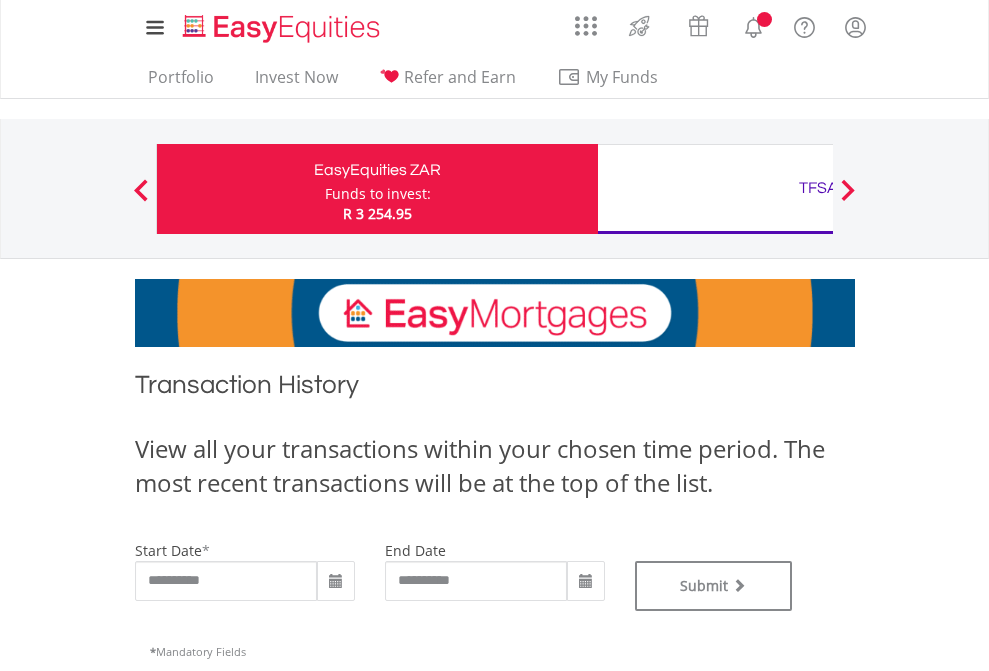 type on "**********" 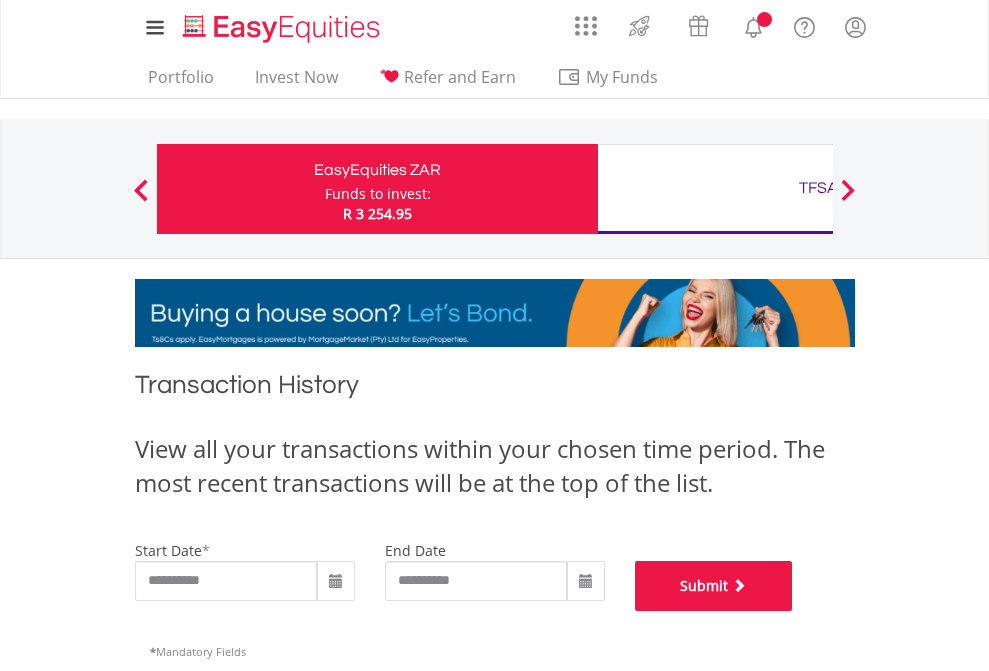 click on "Submit" at bounding box center [714, 586] 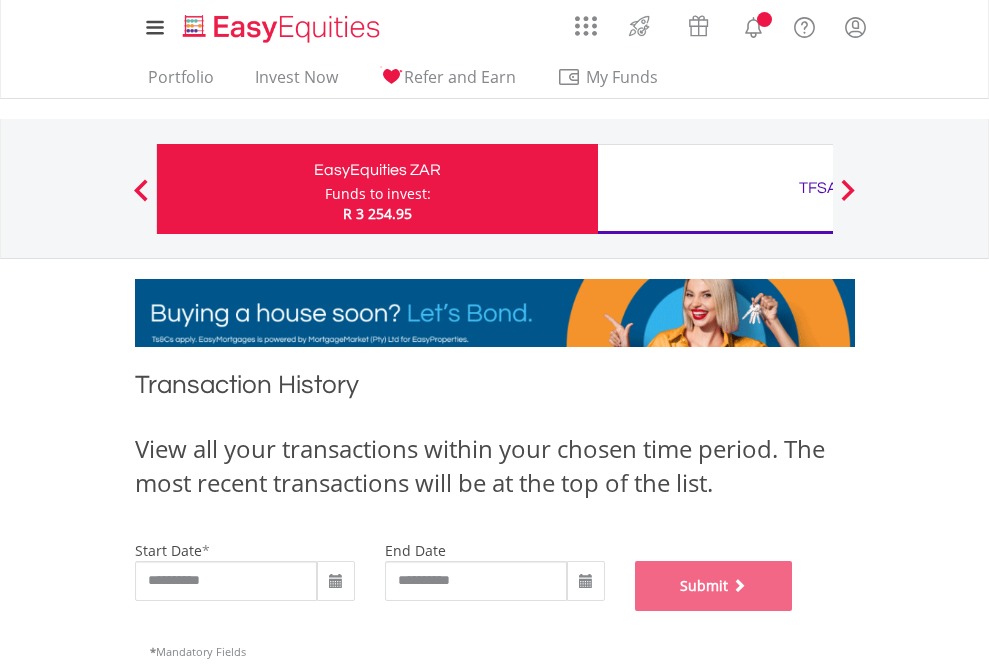 scroll, scrollTop: 811, scrollLeft: 0, axis: vertical 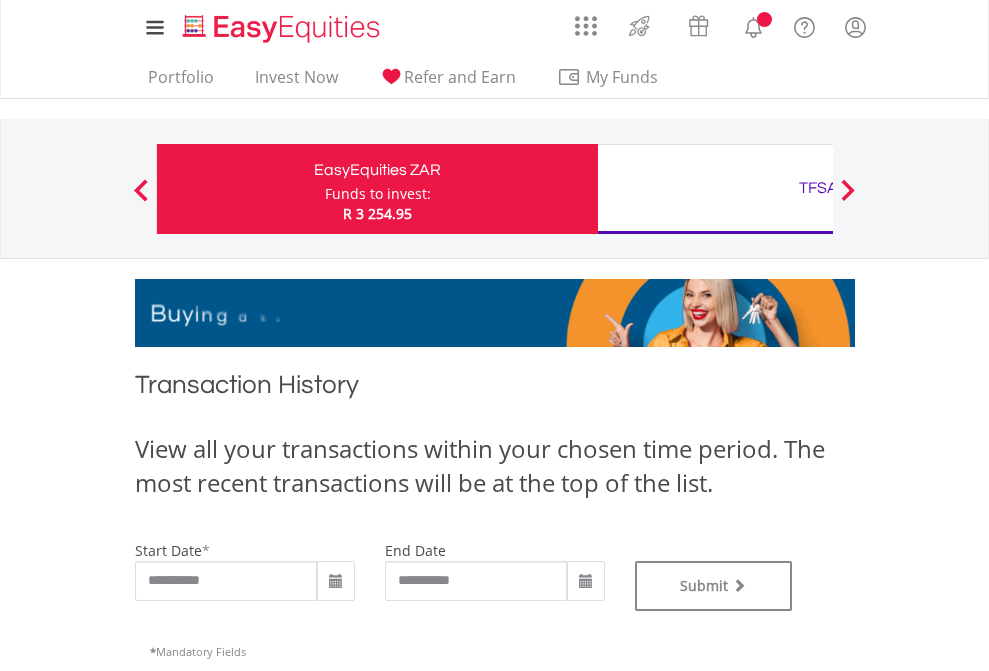 click on "TFSA" at bounding box center (818, 188) 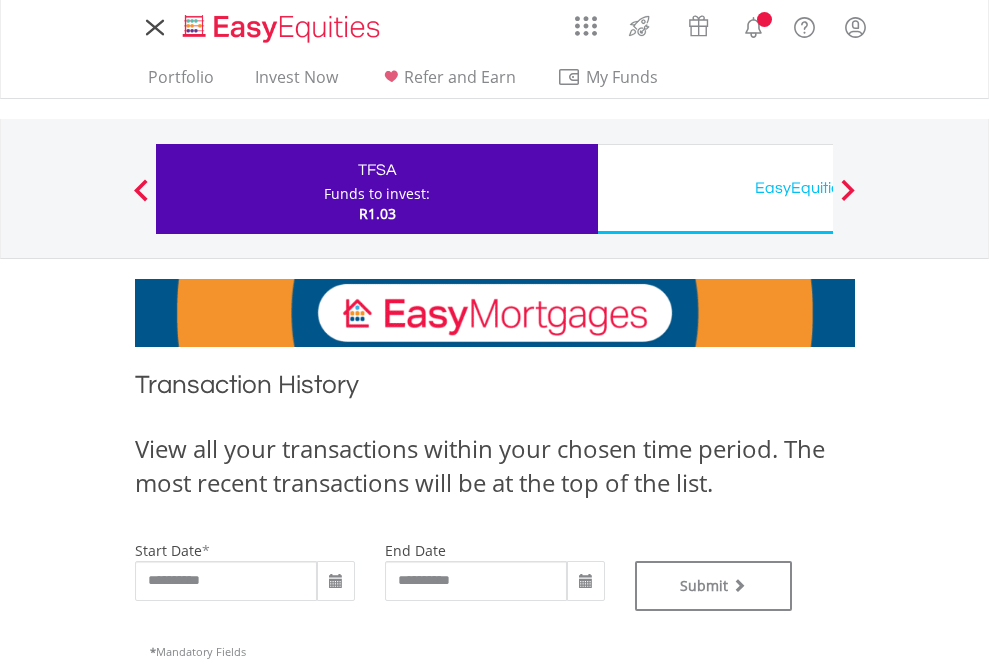 scroll, scrollTop: 0, scrollLeft: 0, axis: both 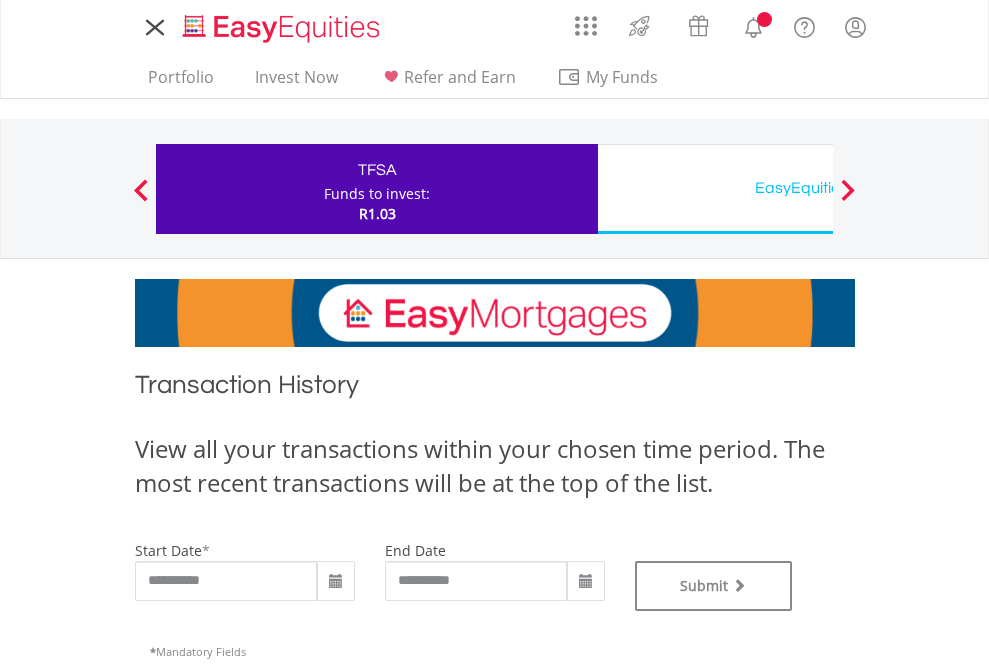 type on "**********" 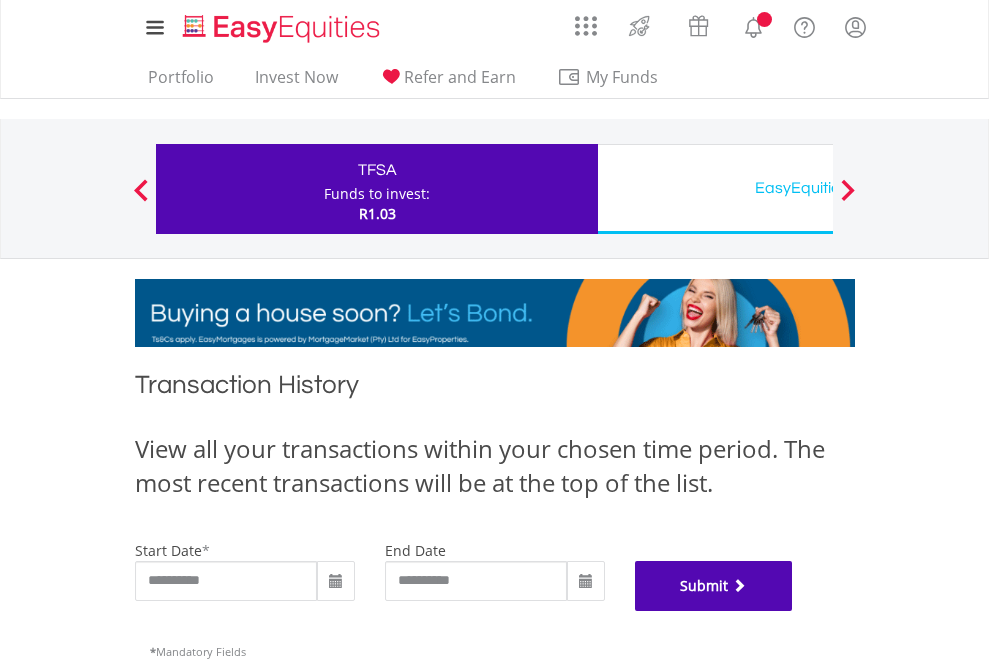 click on "Submit" at bounding box center (714, 586) 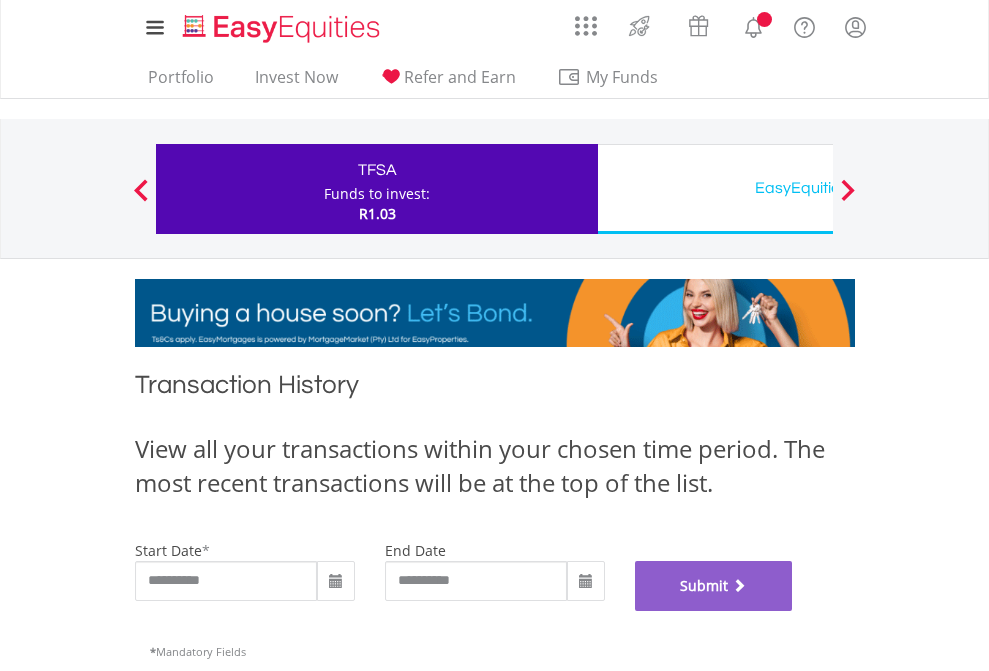 scroll, scrollTop: 811, scrollLeft: 0, axis: vertical 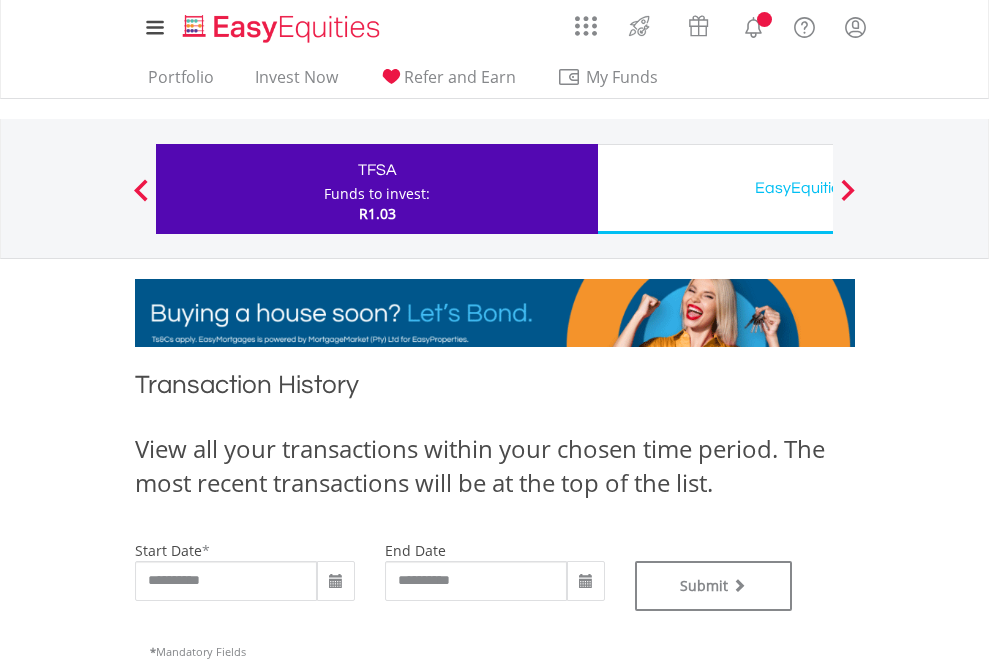 click on "EasyEquities USD" at bounding box center [818, 188] 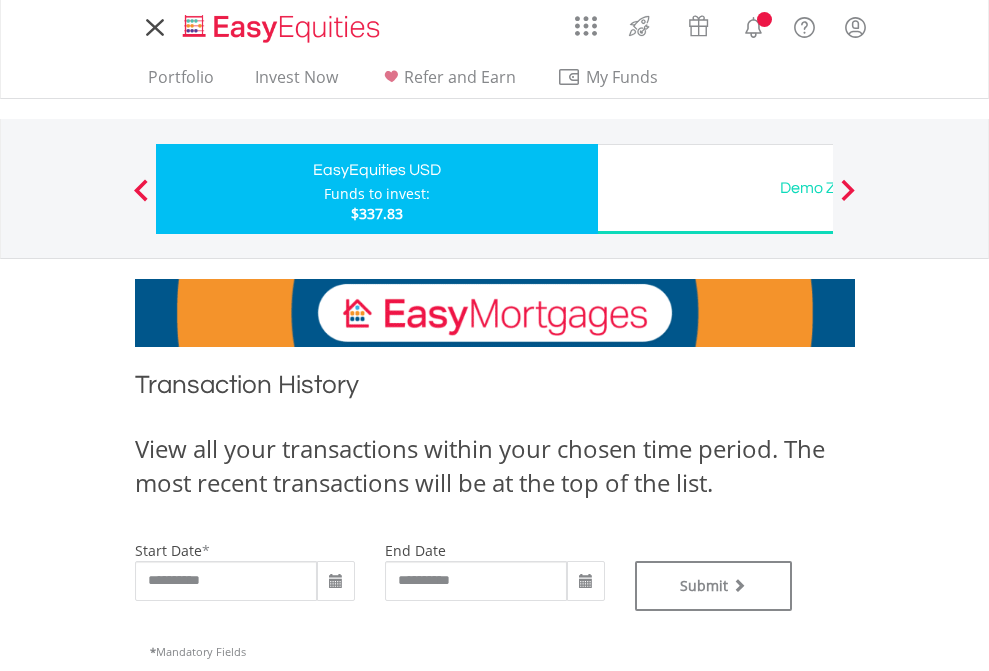 scroll, scrollTop: 0, scrollLeft: 0, axis: both 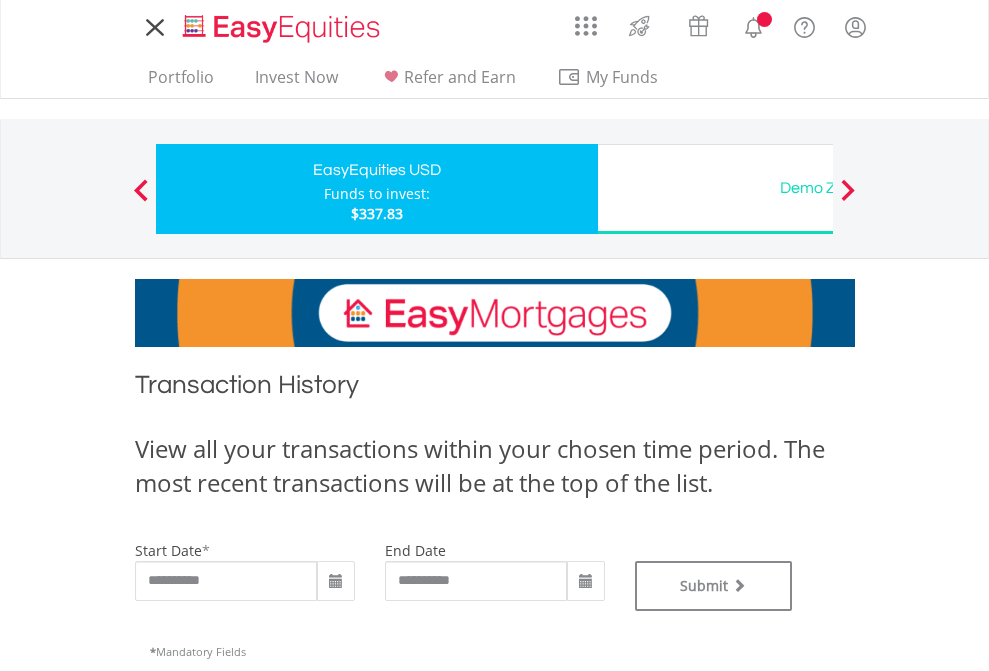 type on "**********" 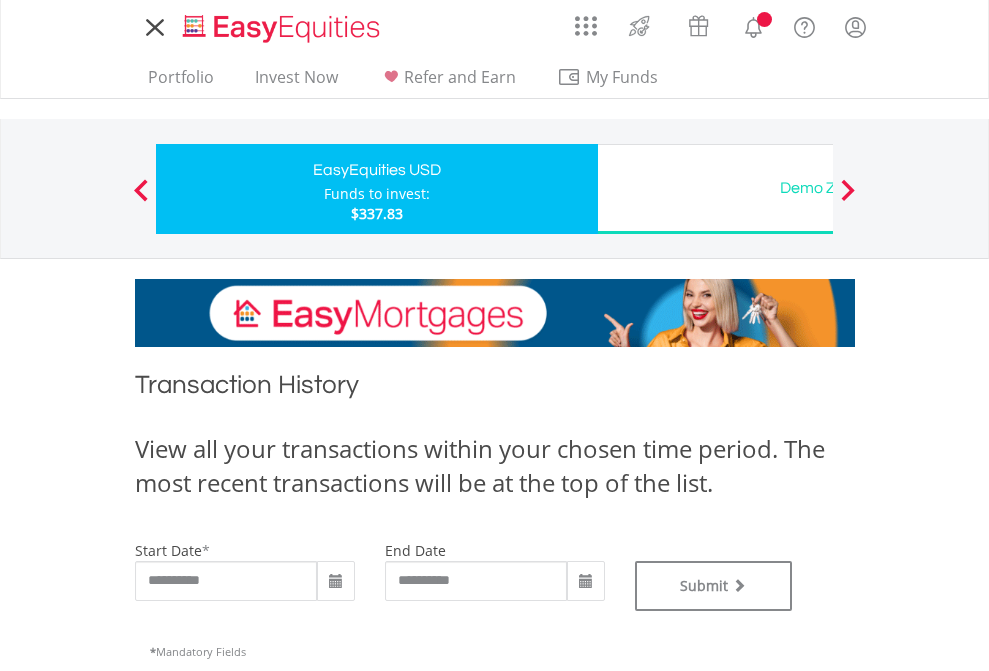 type on "**********" 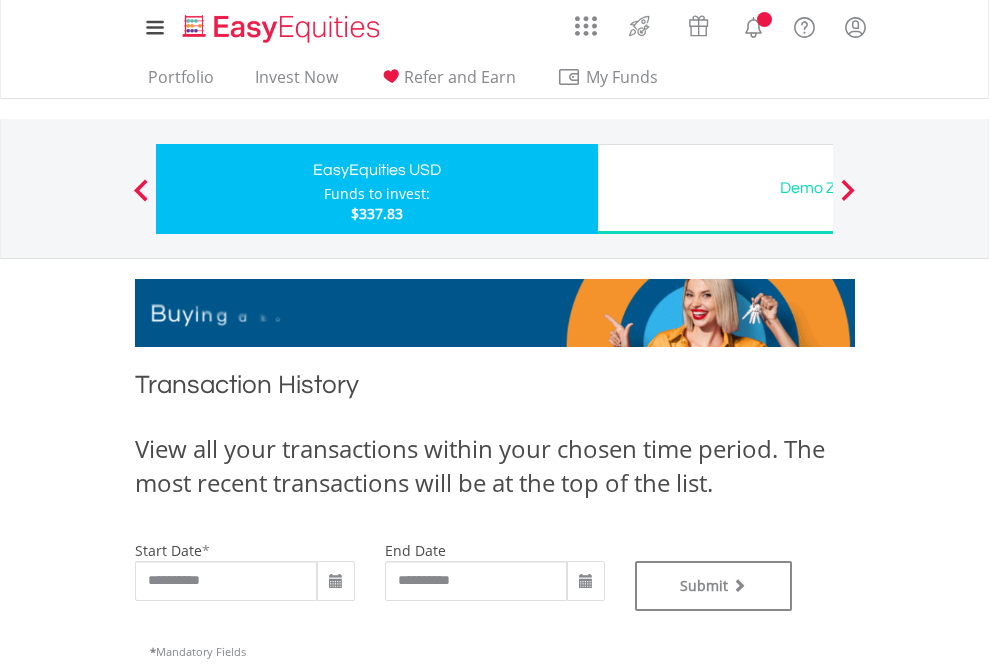 scroll, scrollTop: 811, scrollLeft: 0, axis: vertical 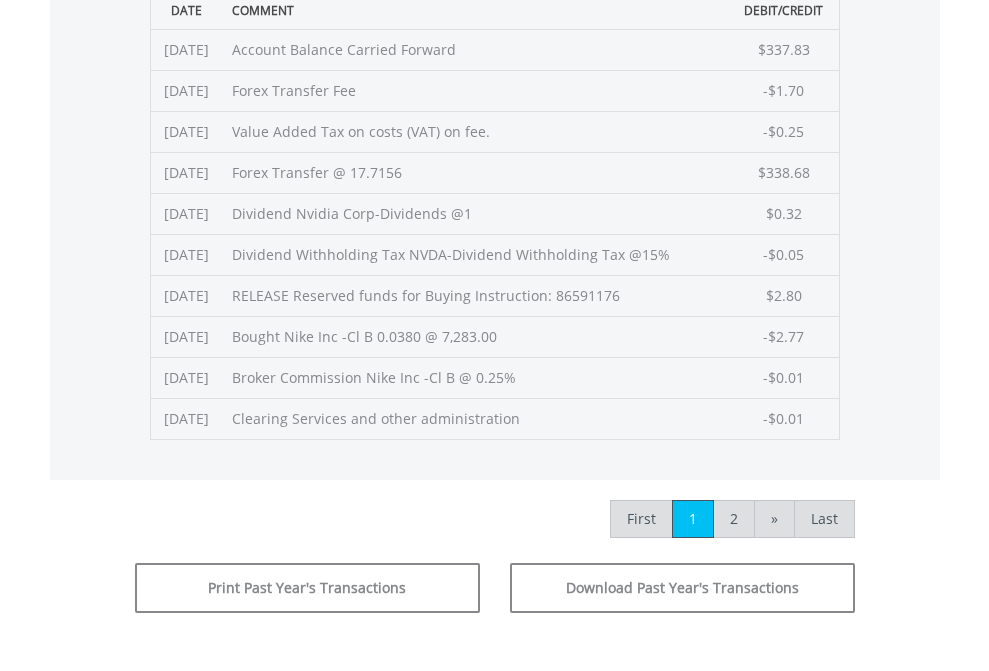 click on "Submit" at bounding box center (714, -225) 